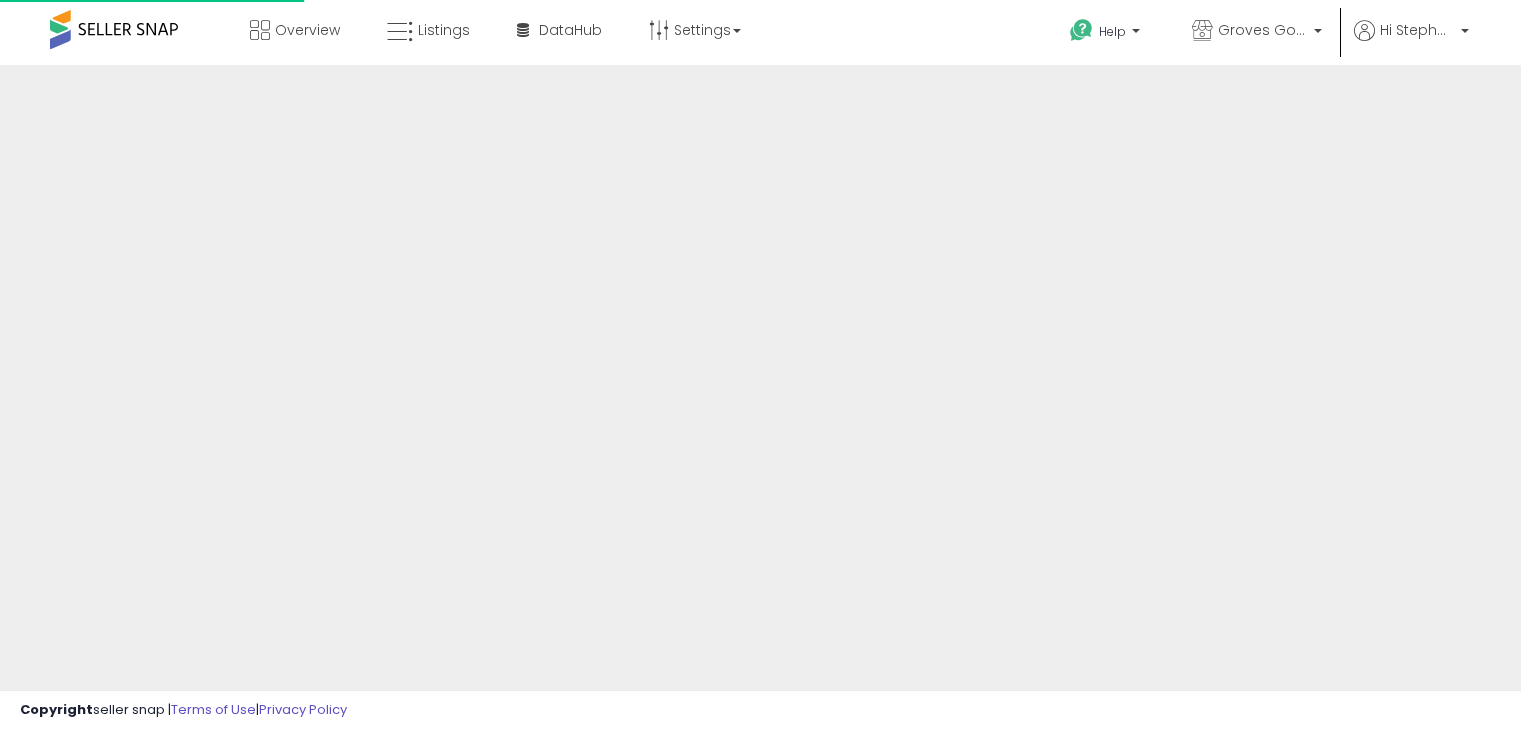 scroll, scrollTop: 0, scrollLeft: 0, axis: both 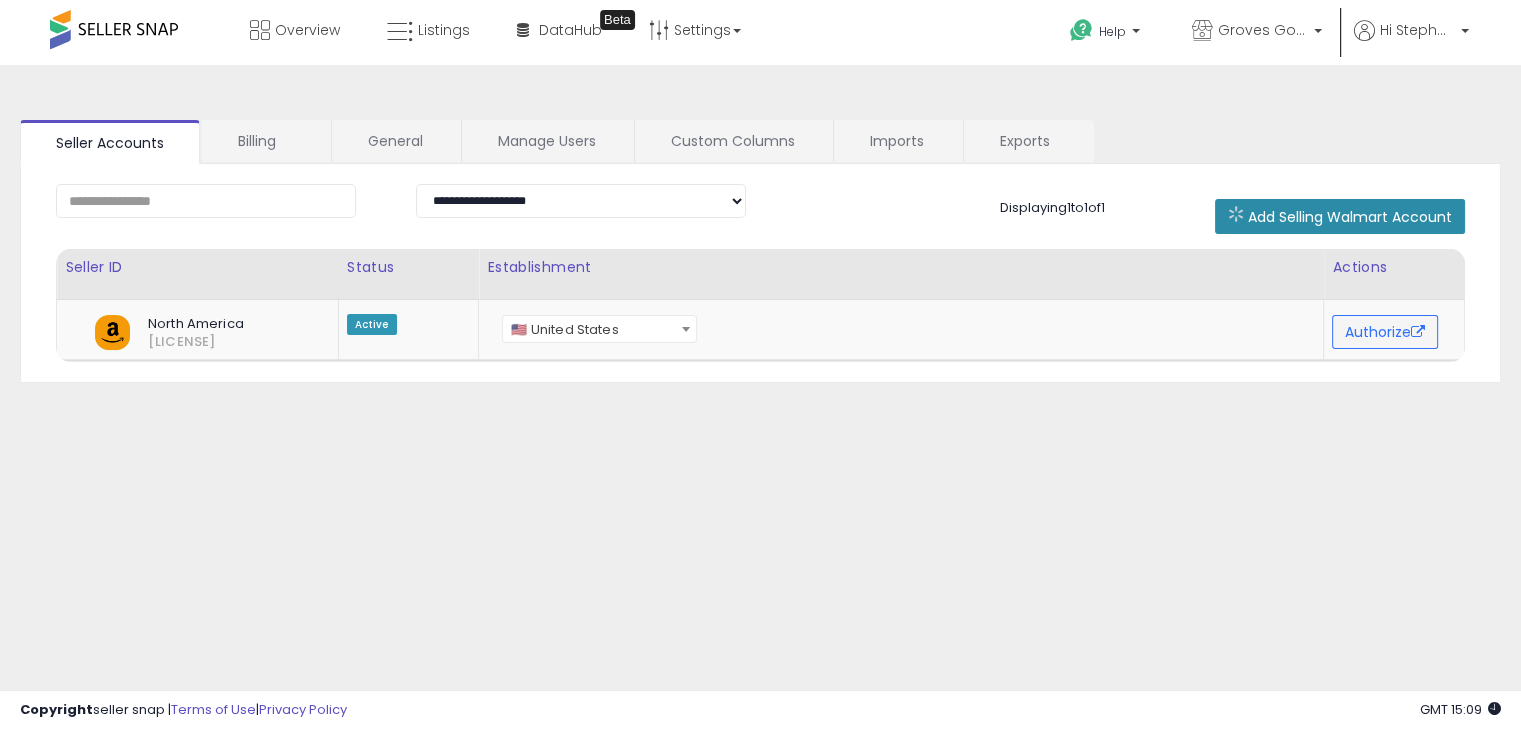 click on "Add Selling Walmart Account" at bounding box center (1350, 217) 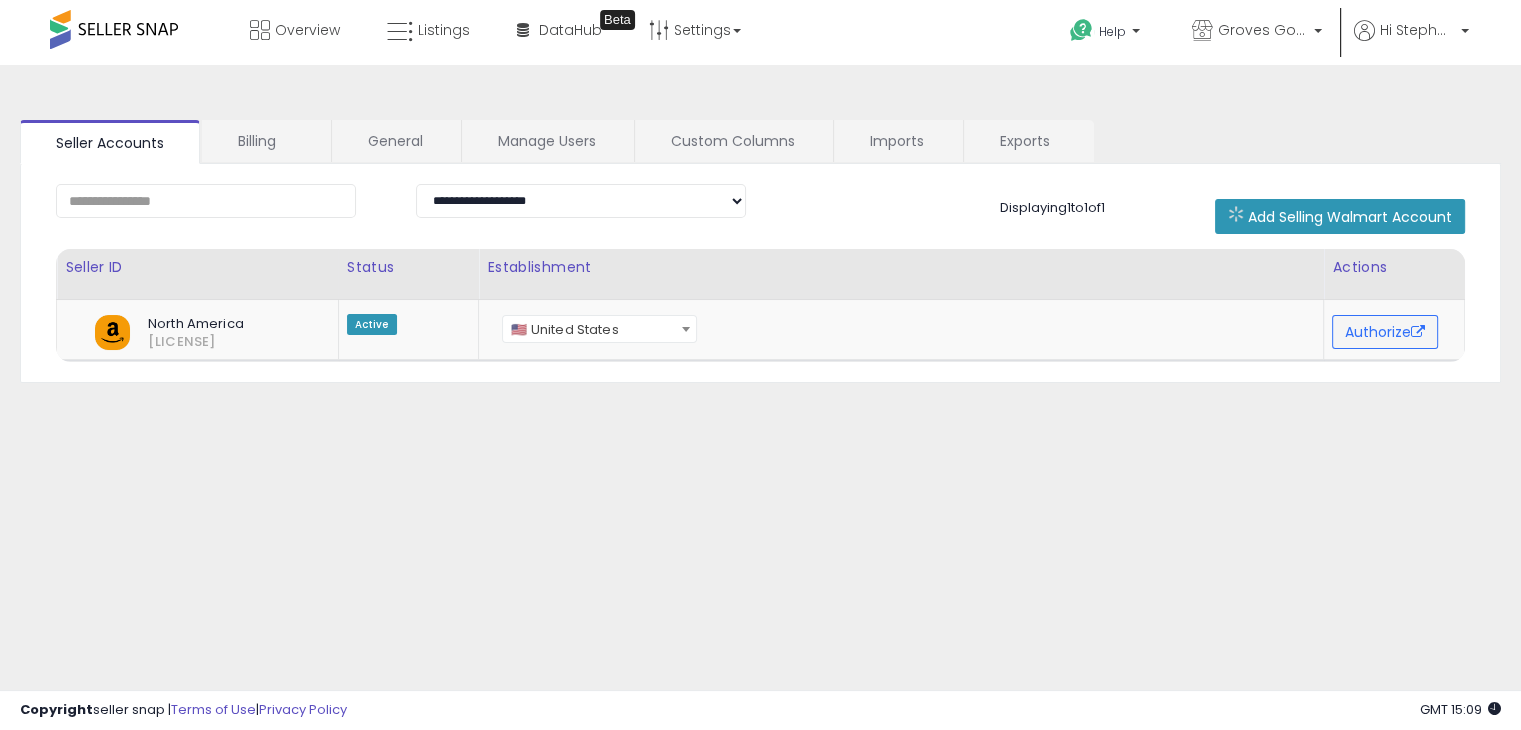 click on "Help
Contact Support
Search Knowledge Hub
Request a Feature
Groves Goods LLC Account" at bounding box center [1261, 32] 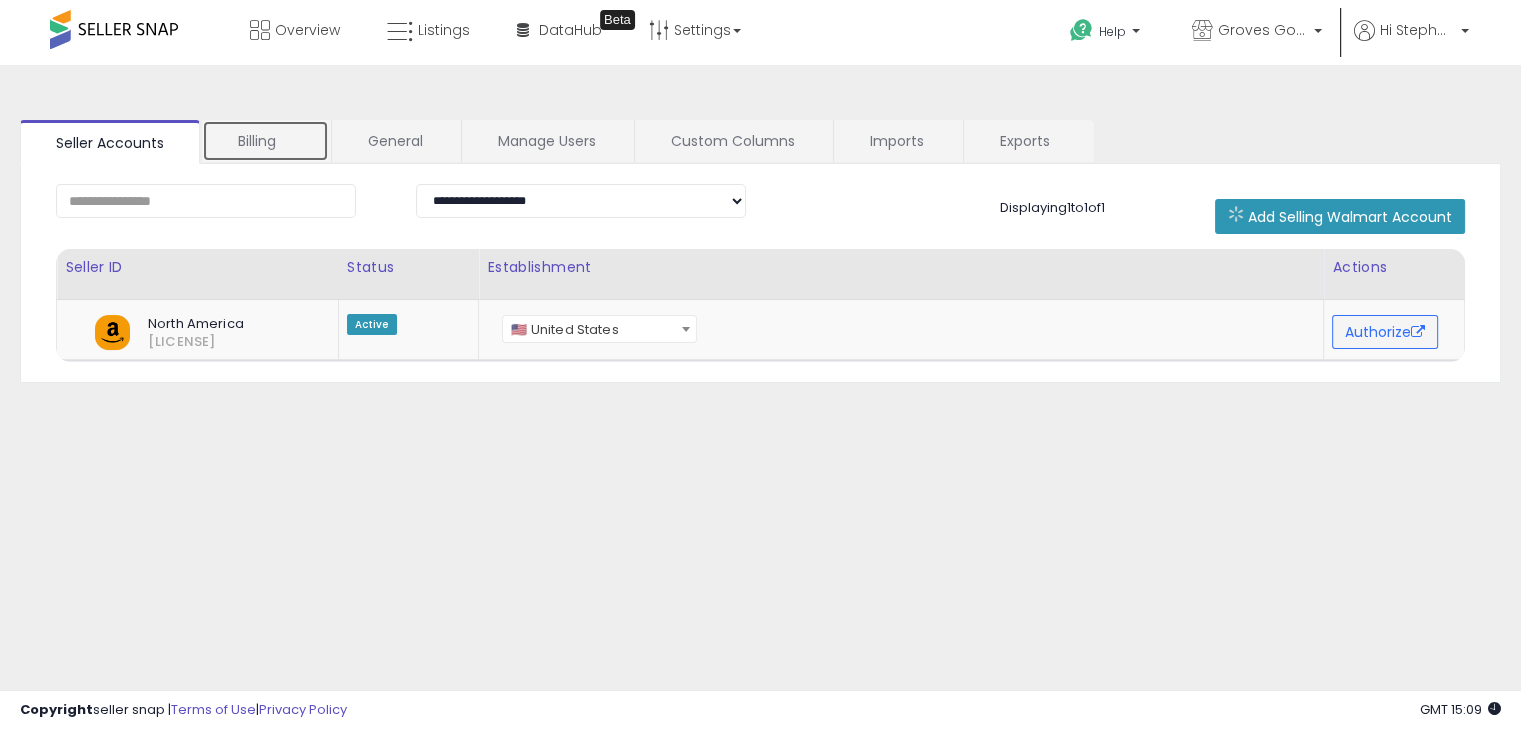 click on "Billing" at bounding box center (265, 141) 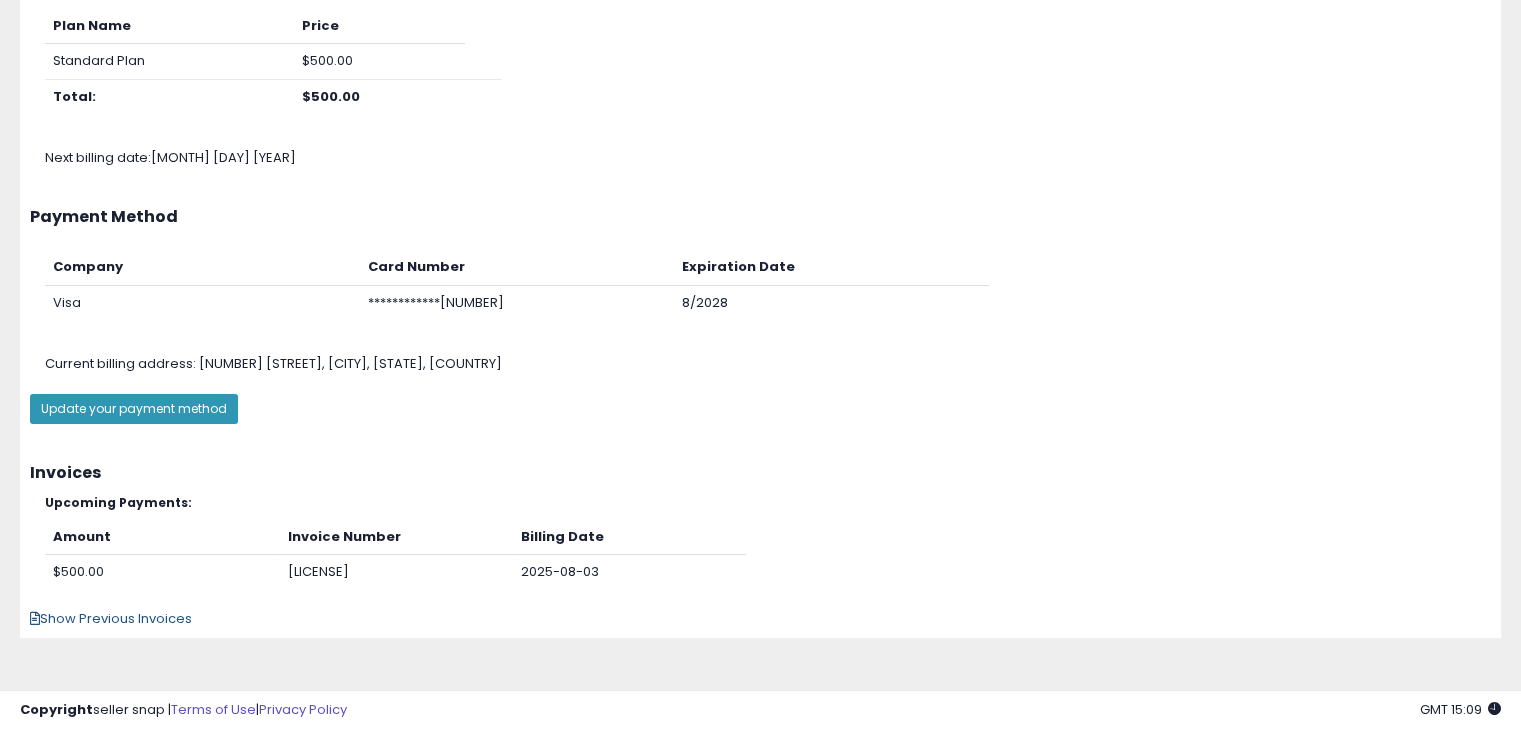 scroll, scrollTop: 235, scrollLeft: 0, axis: vertical 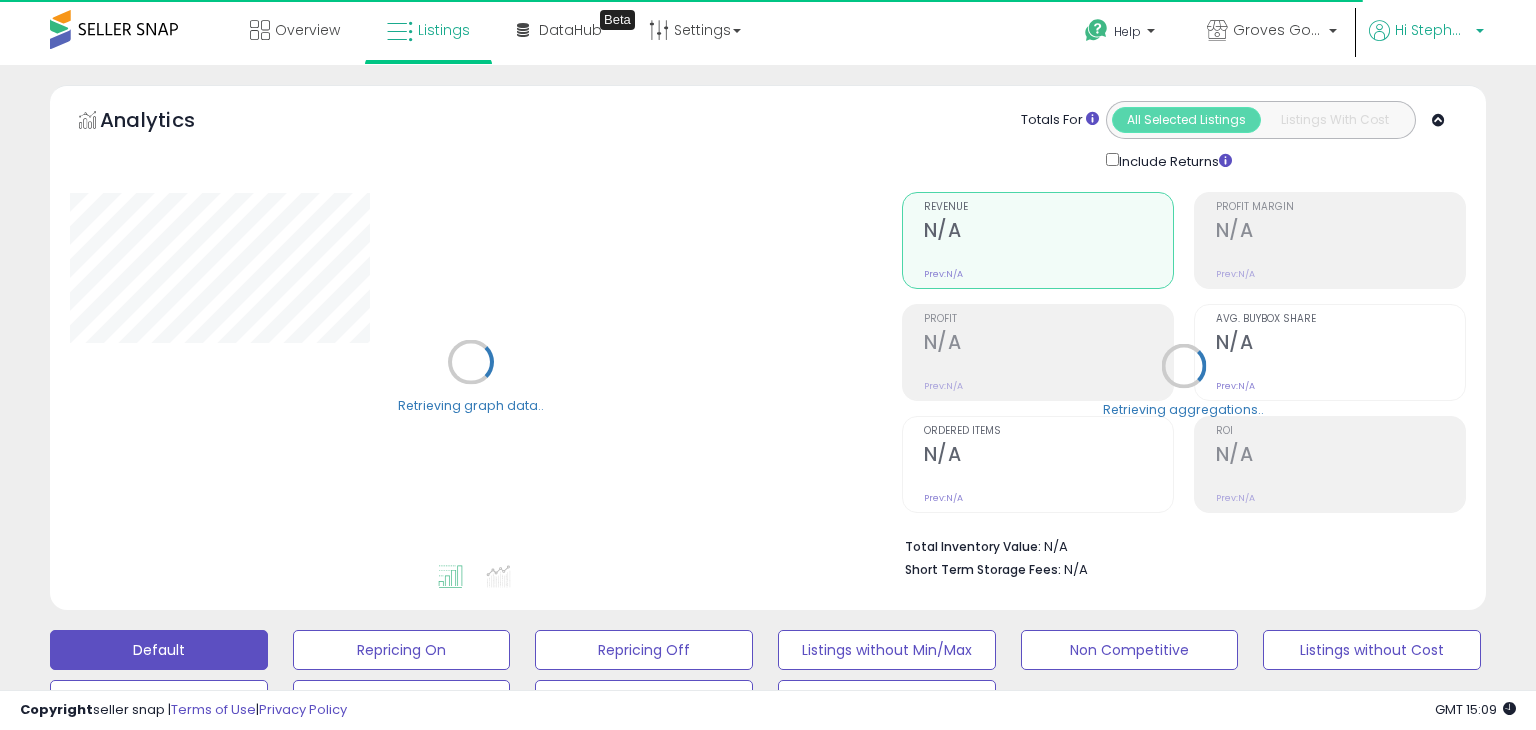 click on "Hi Stephanie" at bounding box center (1432, 30) 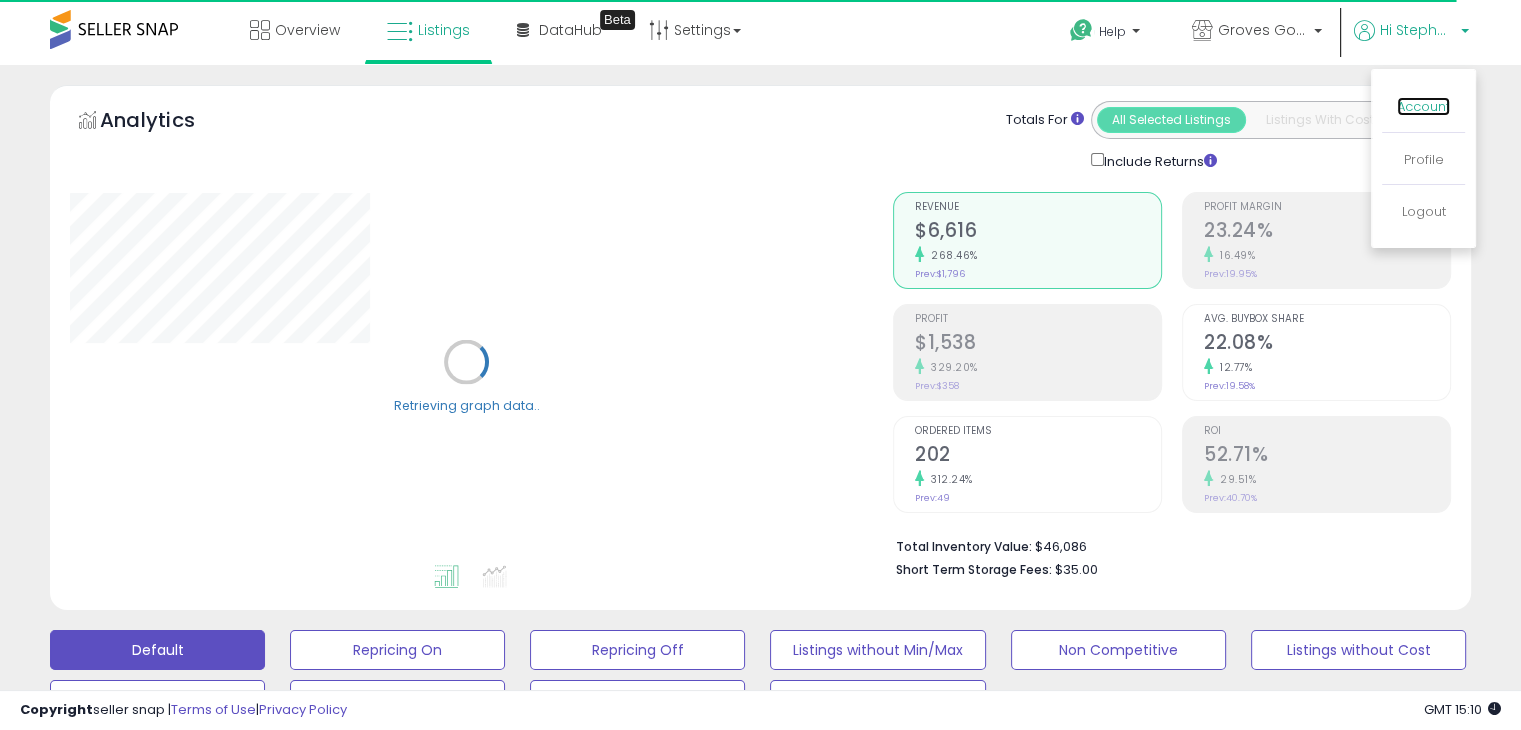 click on "Account" at bounding box center (1423, 106) 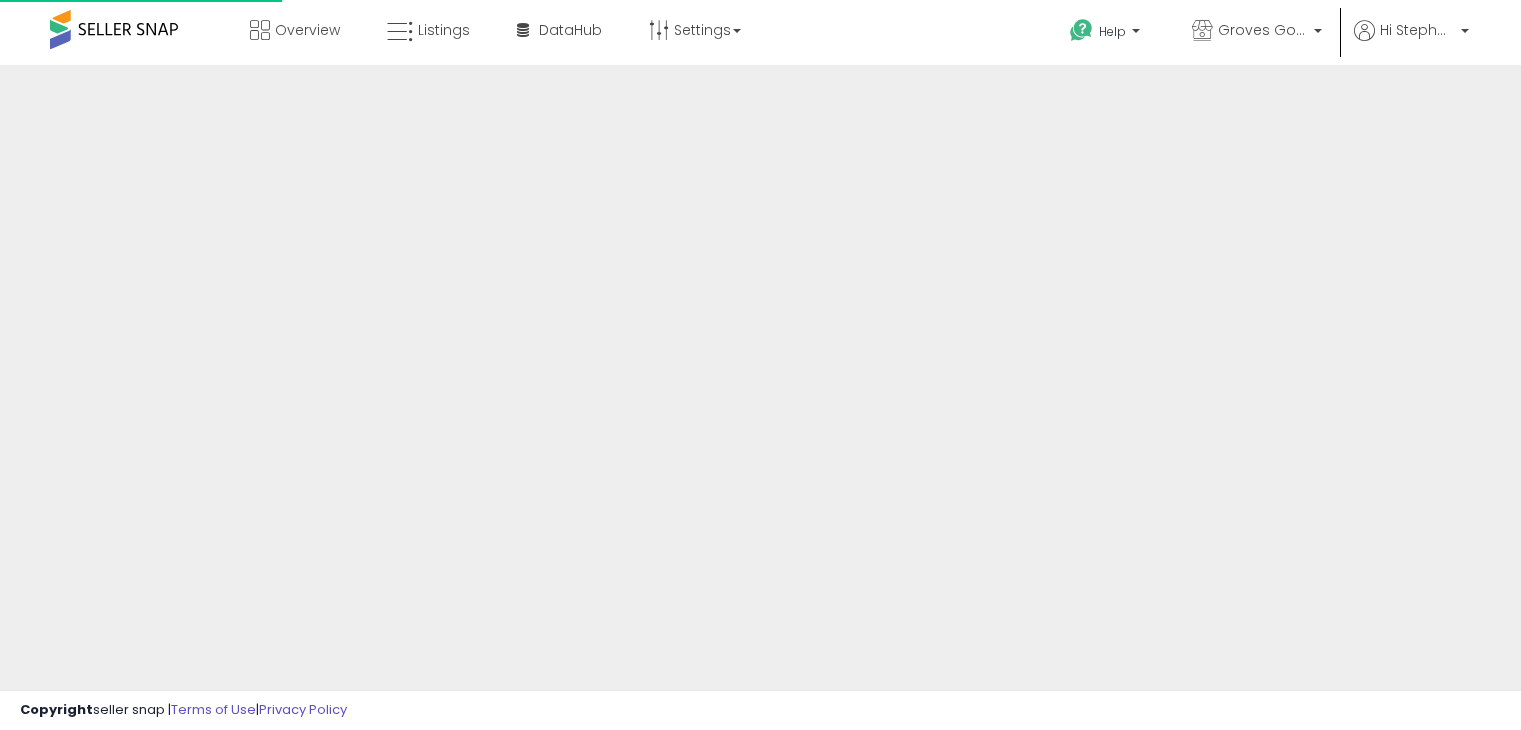 scroll, scrollTop: 0, scrollLeft: 0, axis: both 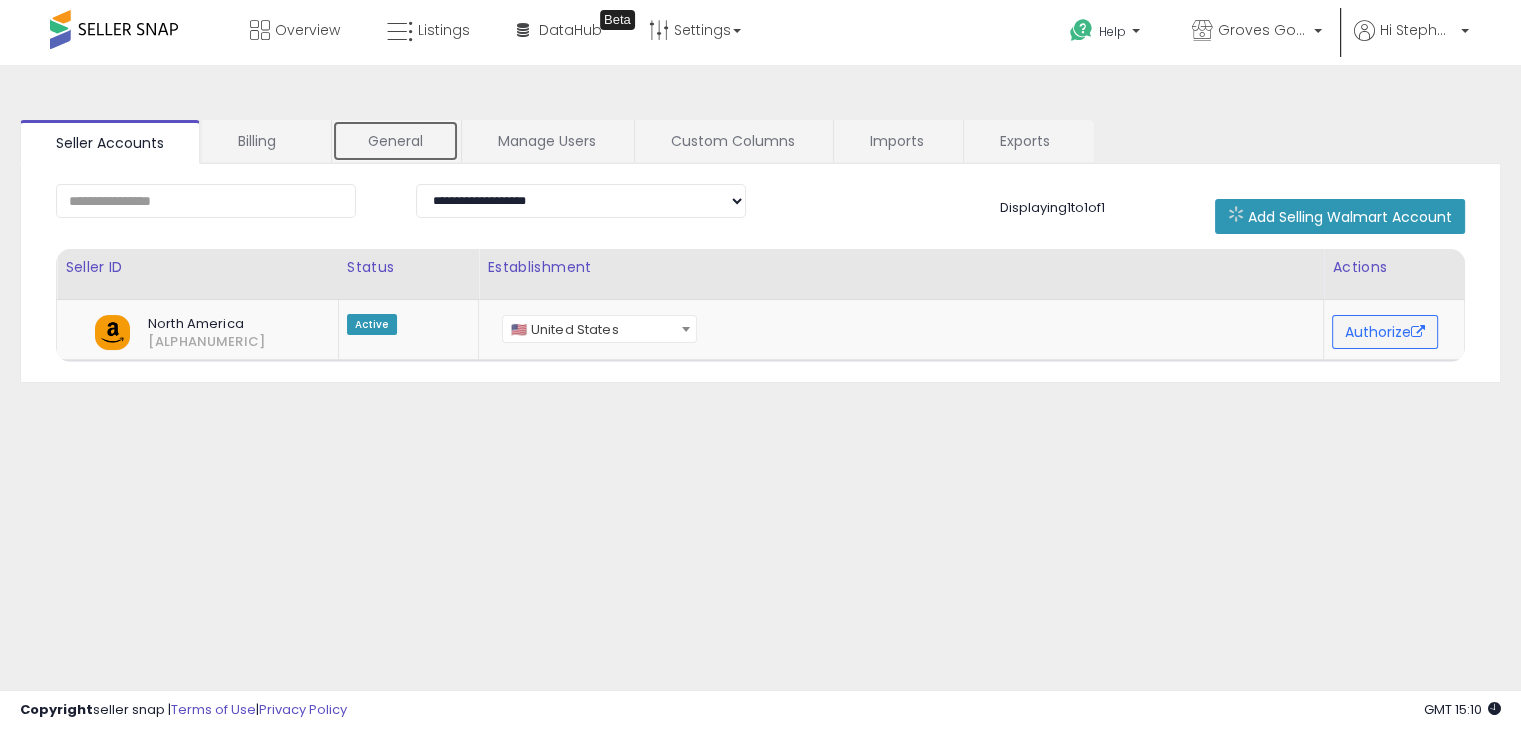 click on "General" at bounding box center [395, 141] 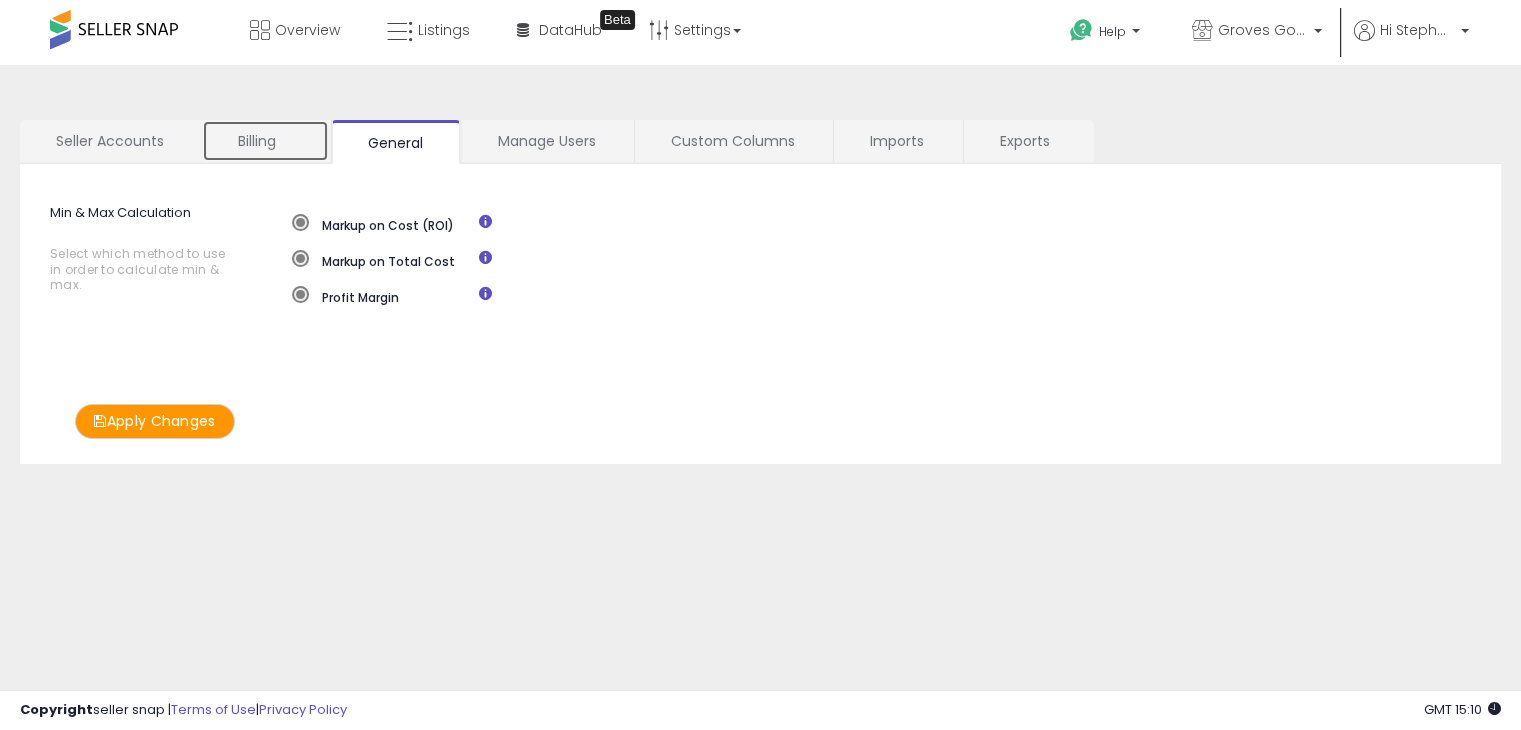 click on "Billing" at bounding box center [265, 141] 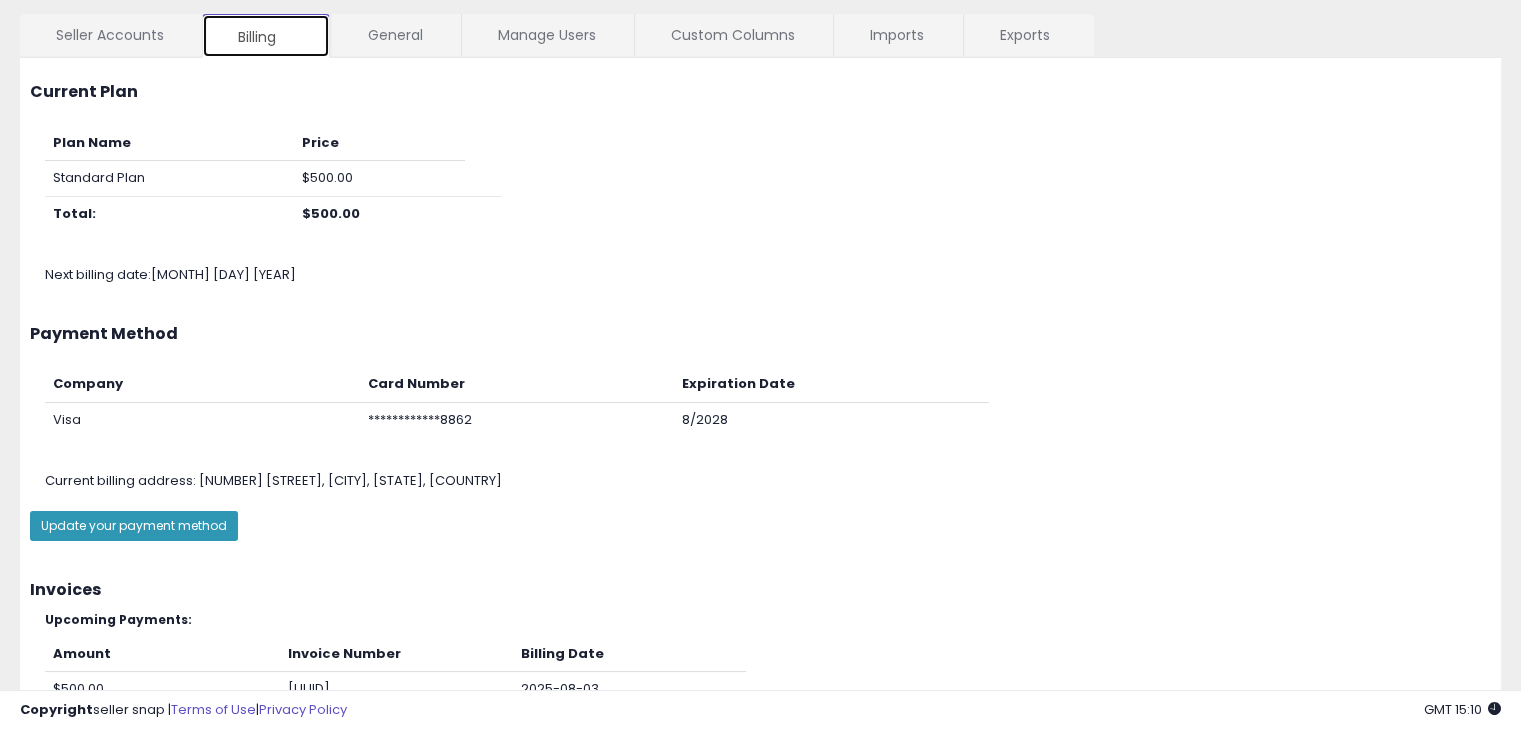 scroll, scrollTop: 235, scrollLeft: 0, axis: vertical 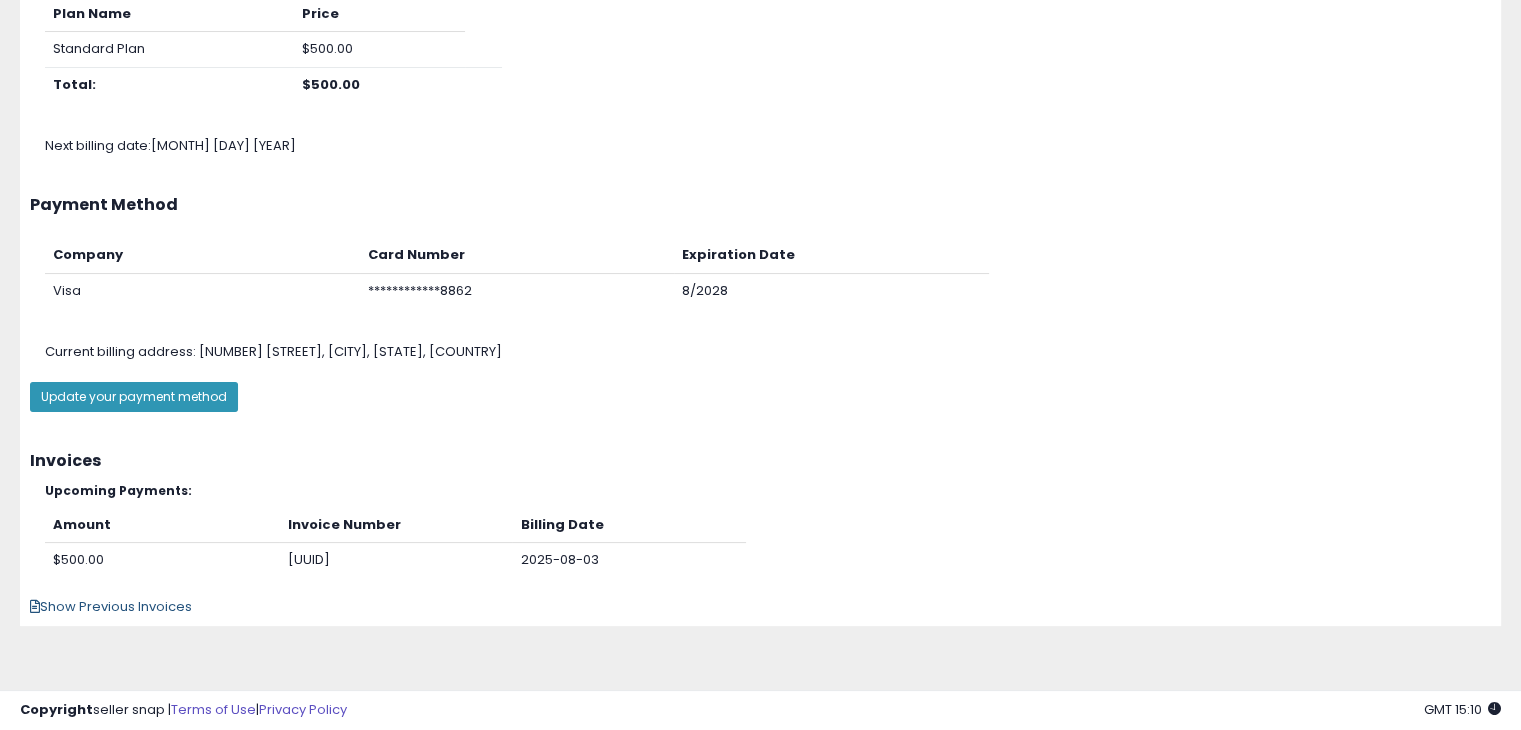 click on "Show Previous Invoices" at bounding box center [111, 606] 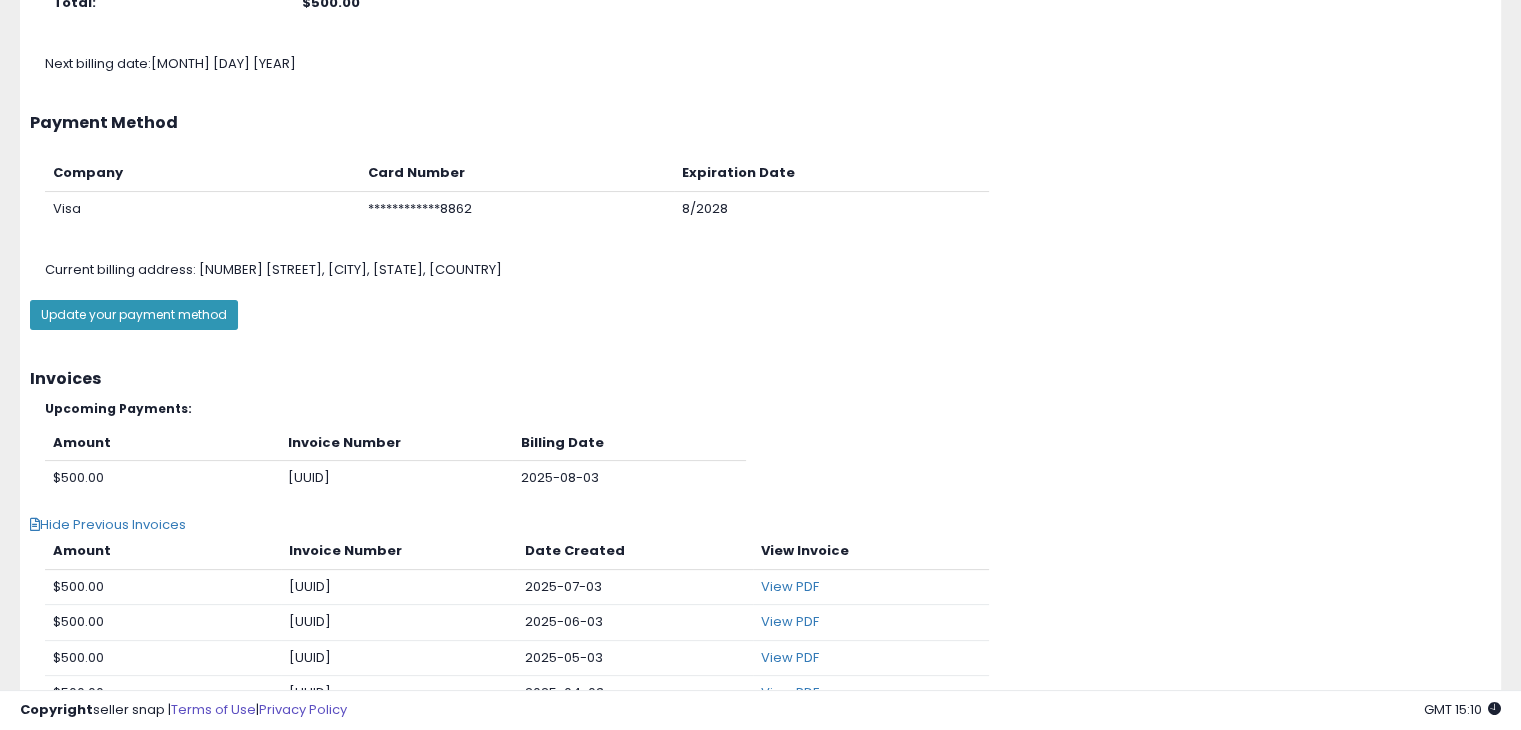 scroll, scrollTop: 435, scrollLeft: 0, axis: vertical 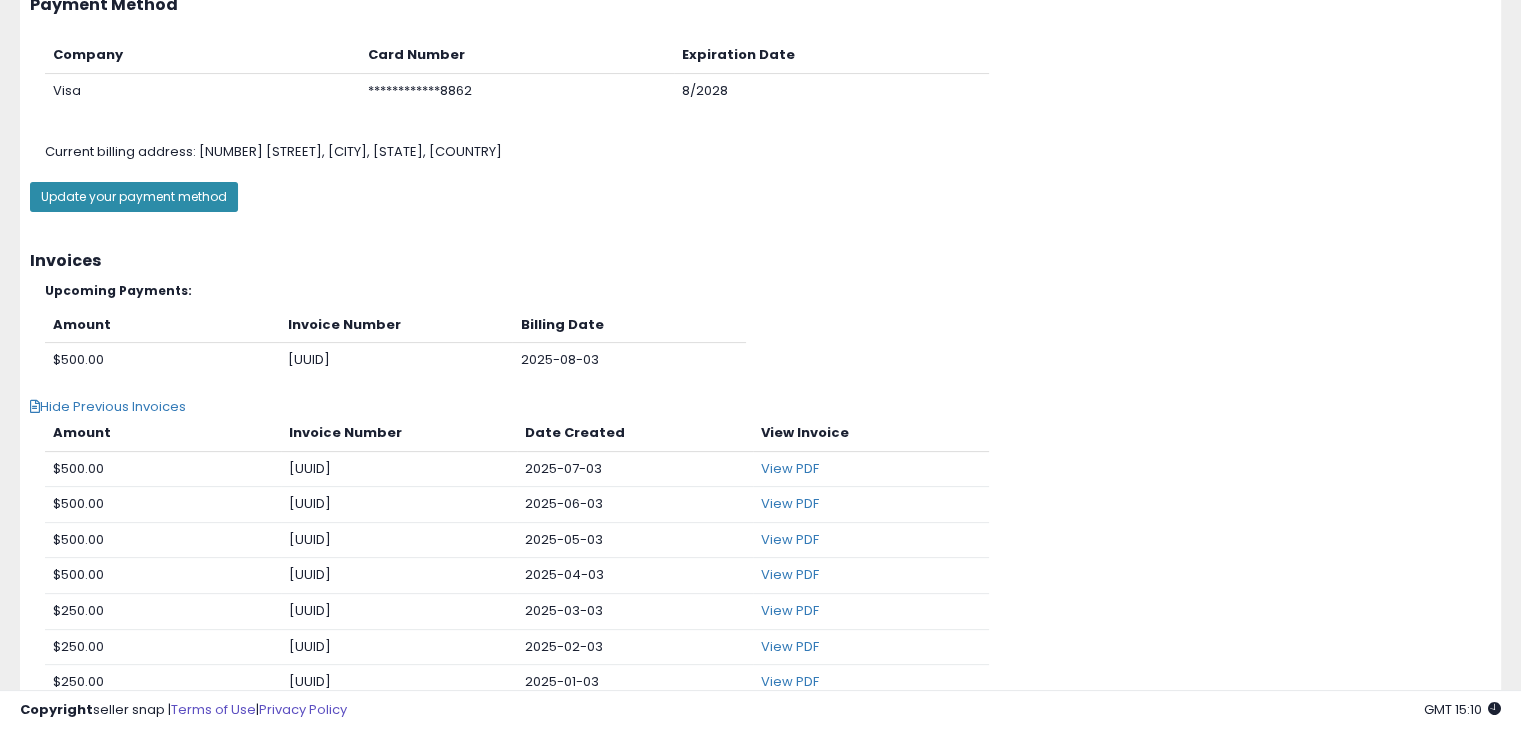 click on "Update your payment method" at bounding box center [134, 197] 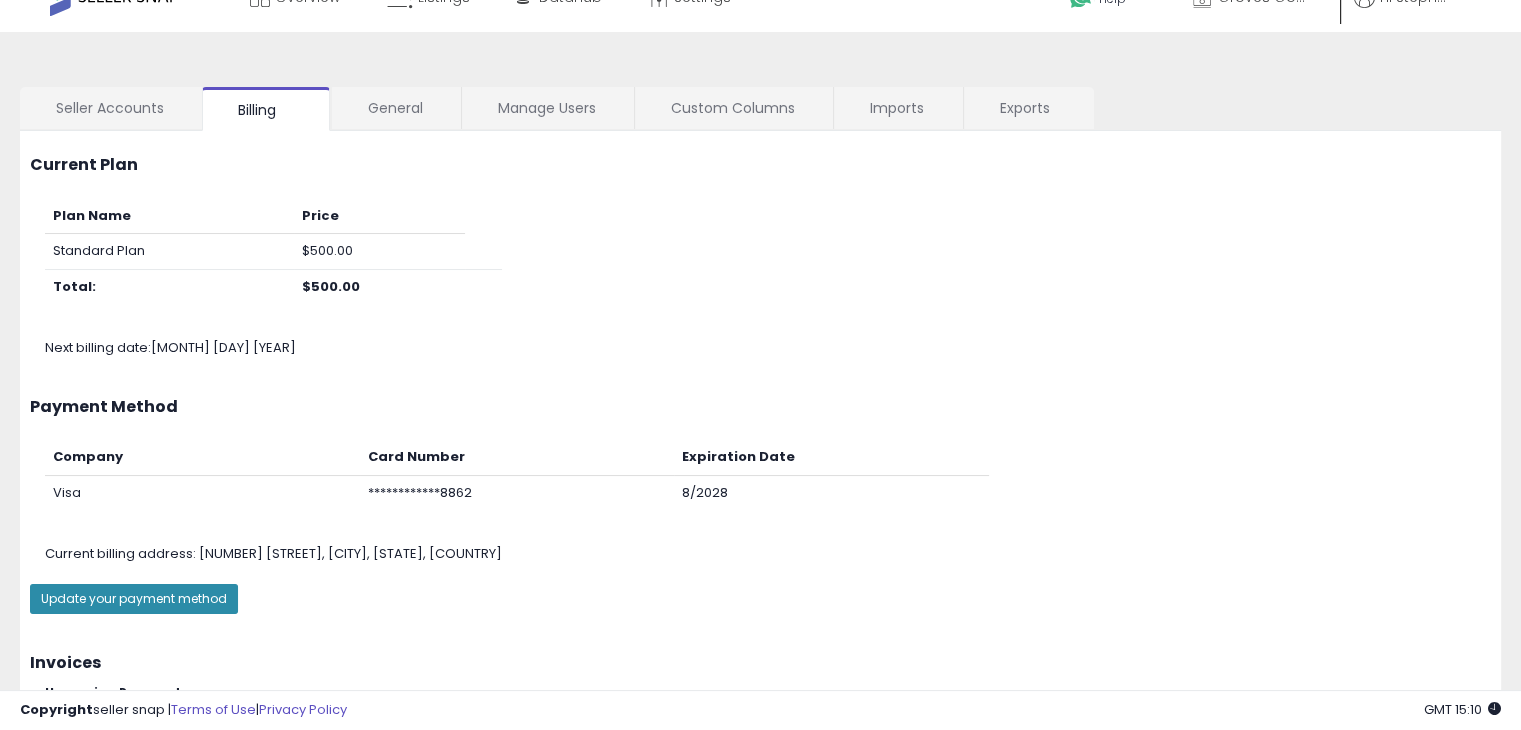 scroll, scrollTop: 0, scrollLeft: 0, axis: both 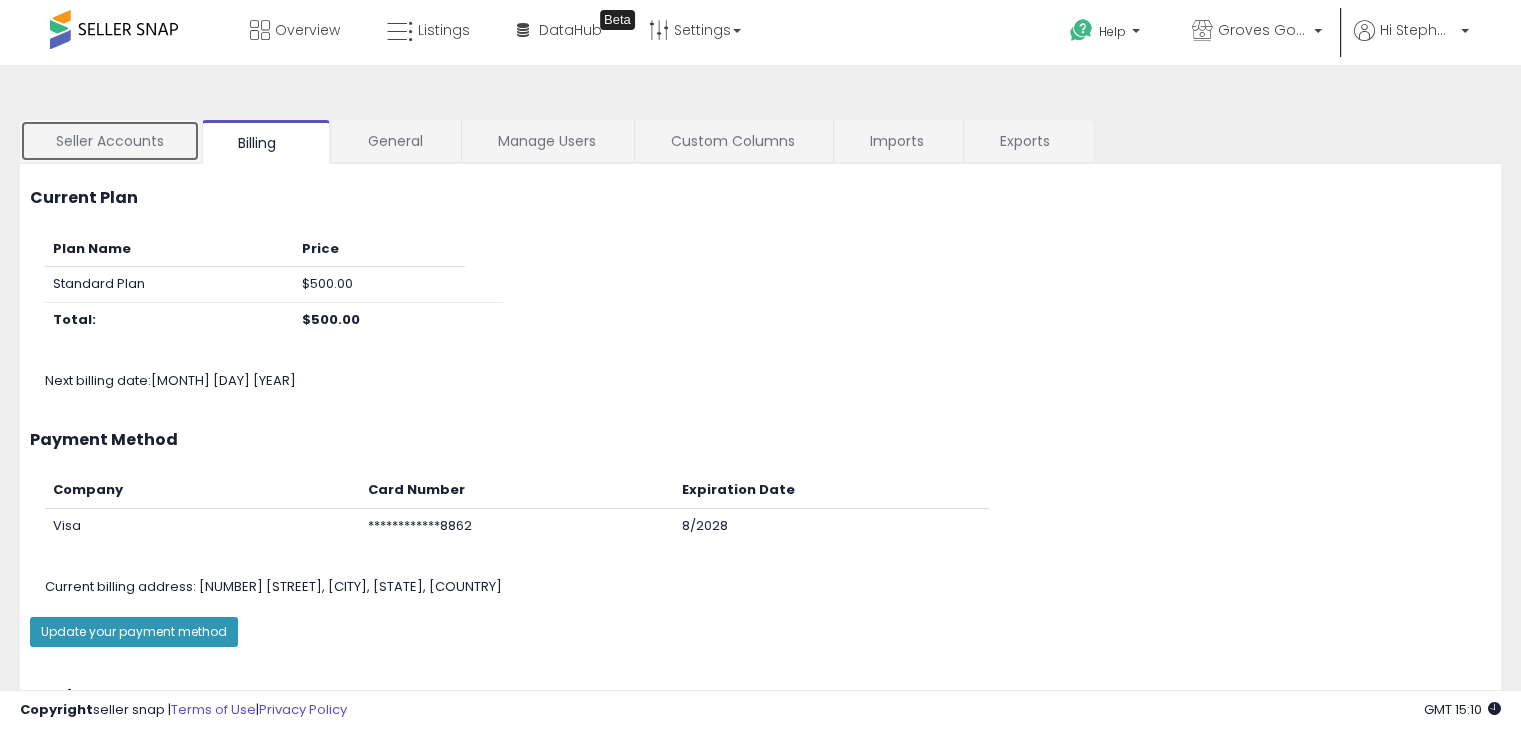 click on "Seller Accounts" at bounding box center [110, 141] 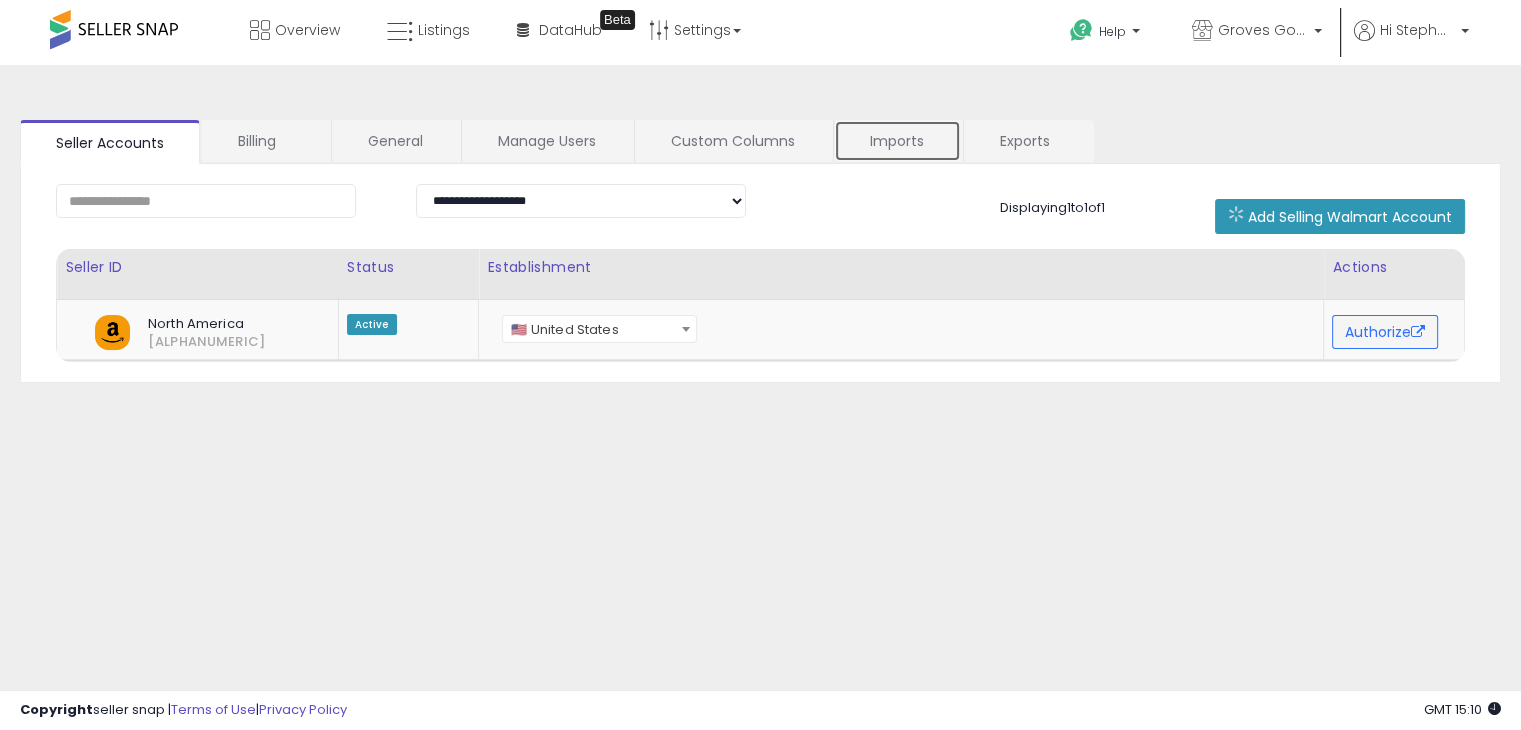 click on "Imports" at bounding box center (897, 141) 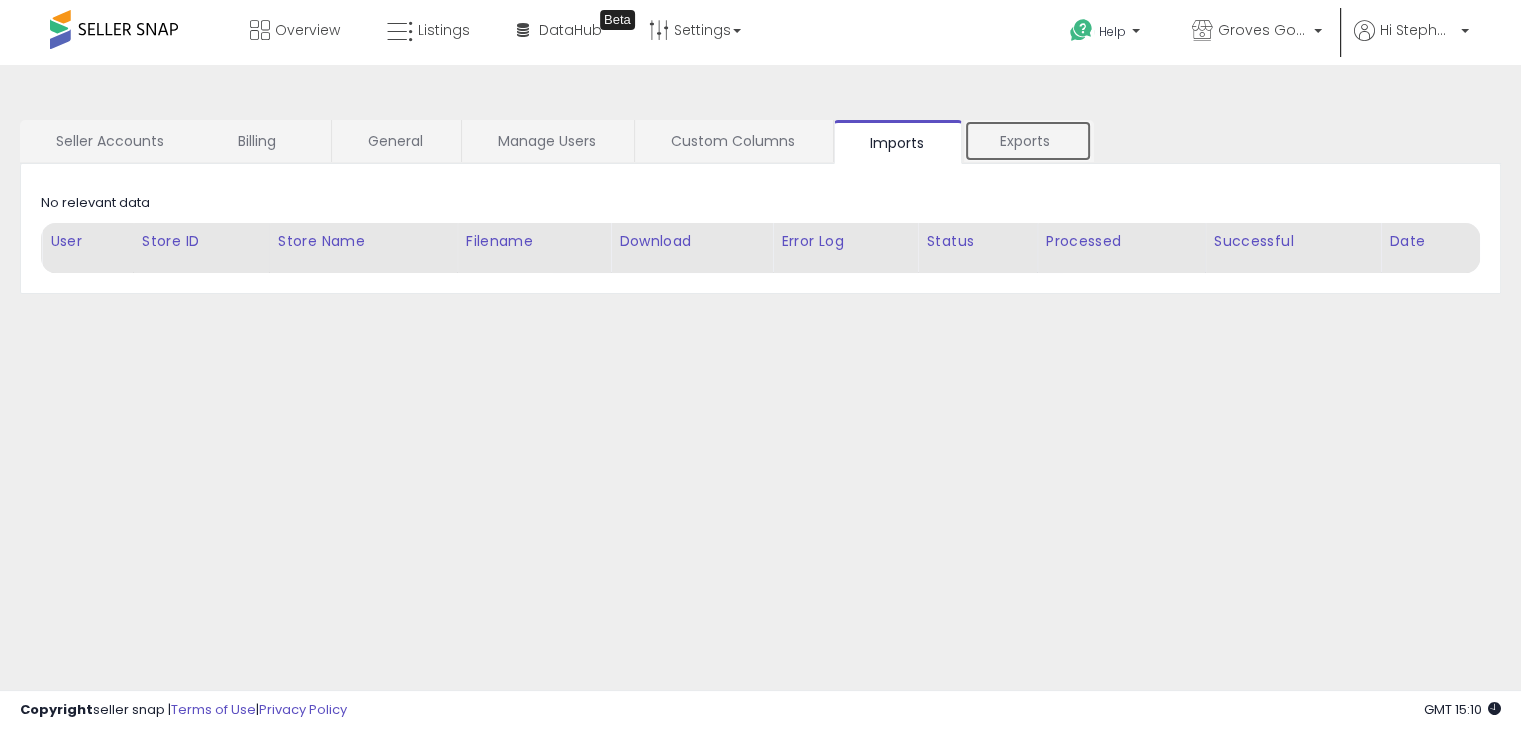 click on "Exports" at bounding box center (1028, 141) 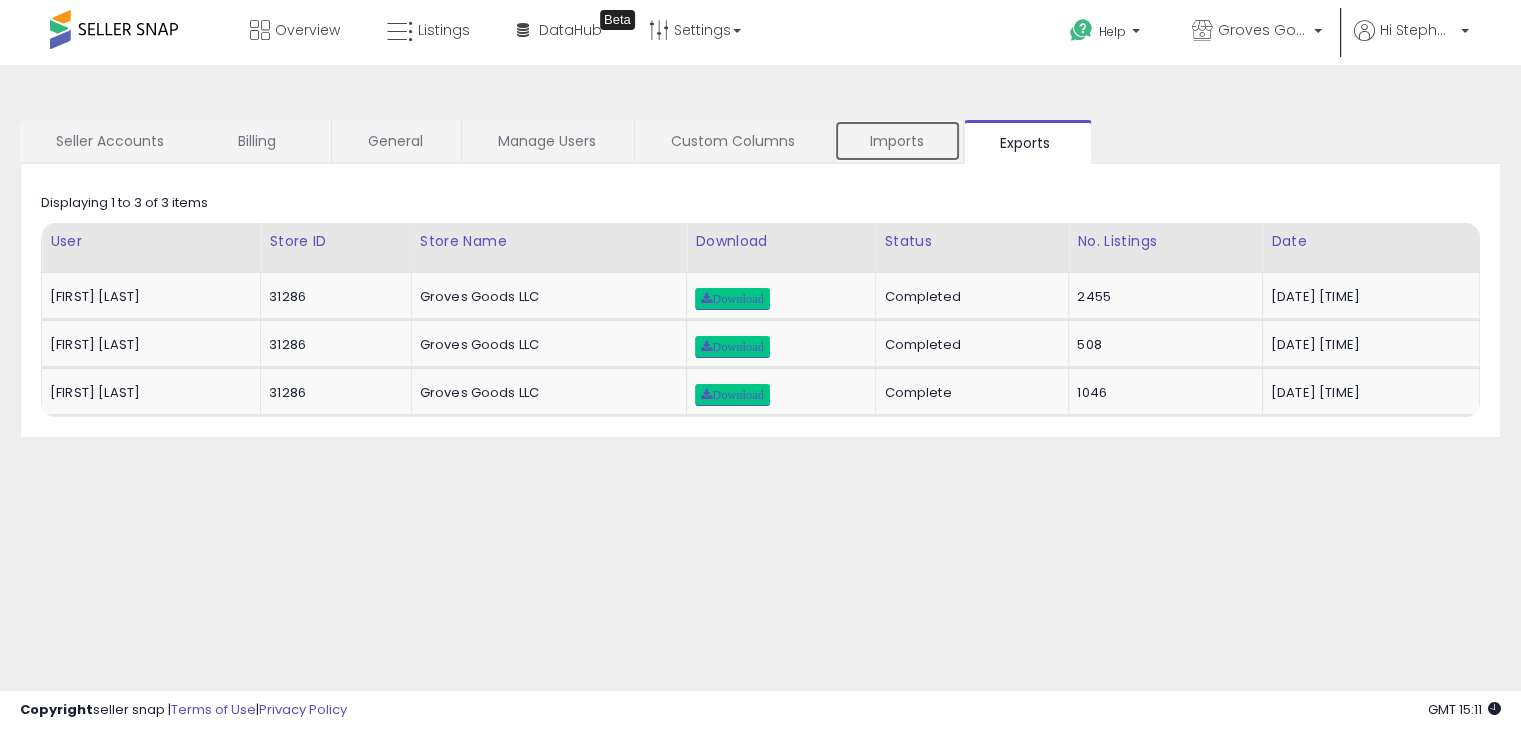 click on "Imports" at bounding box center (897, 141) 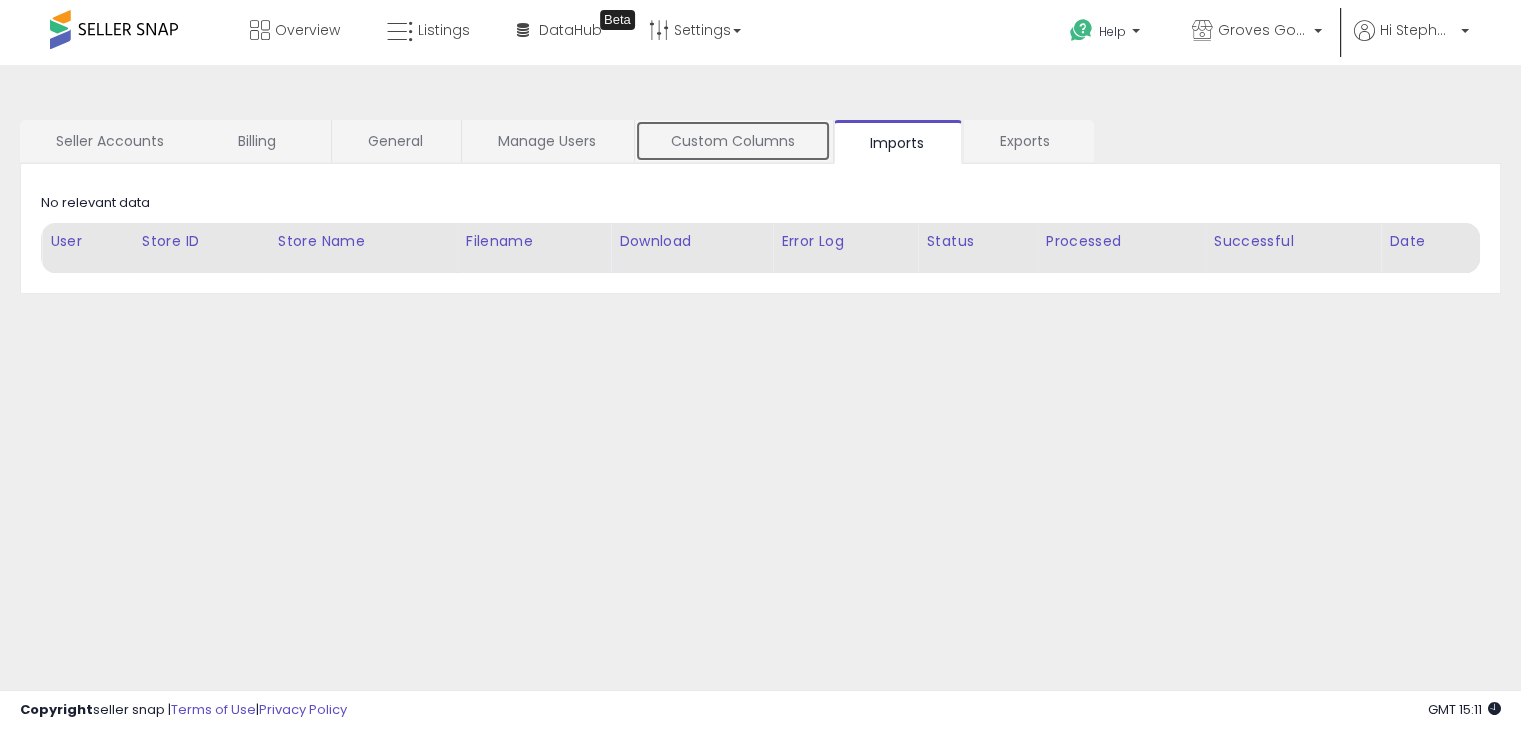click on "Custom Columns" at bounding box center [733, 141] 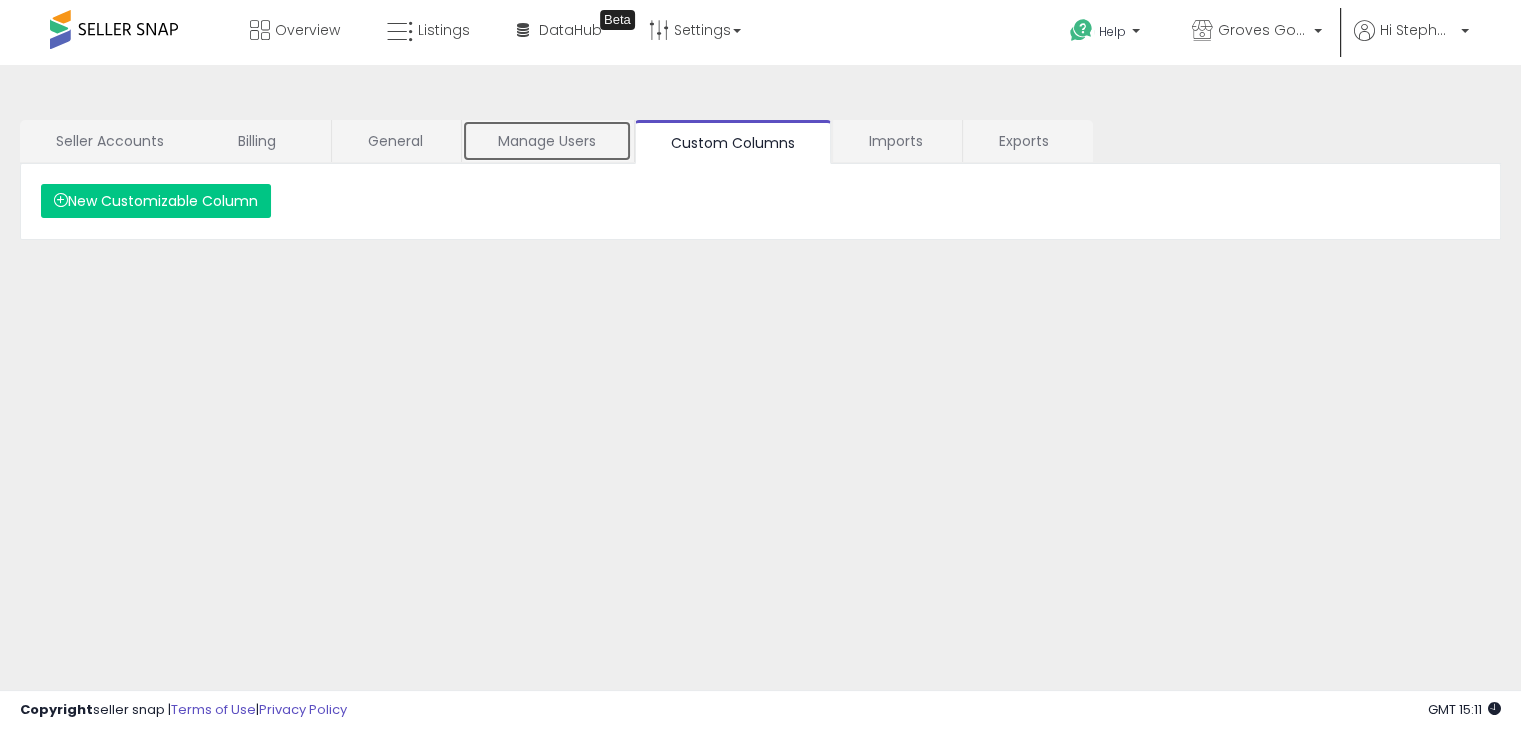 click on "Manage Users" at bounding box center [547, 141] 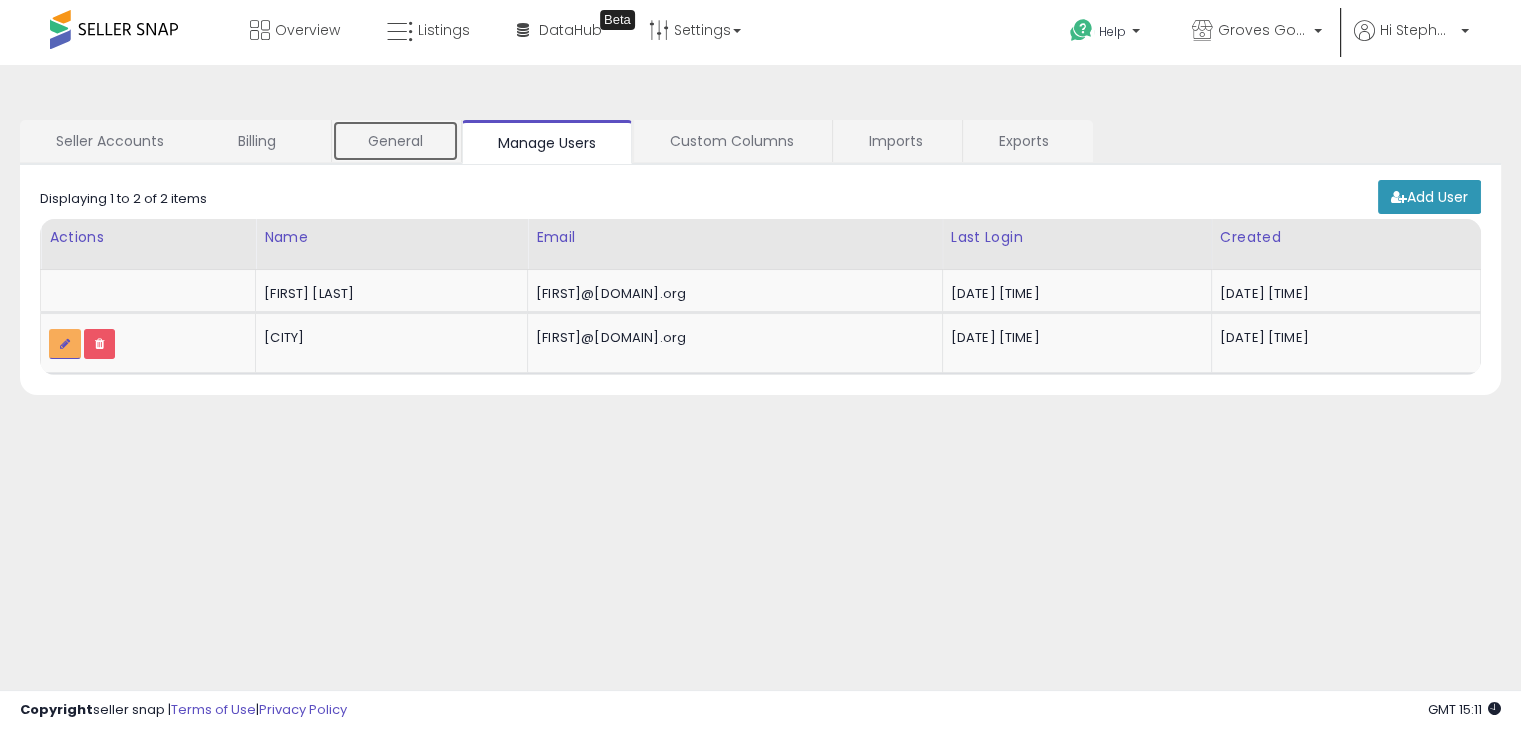 click on "General" at bounding box center [395, 141] 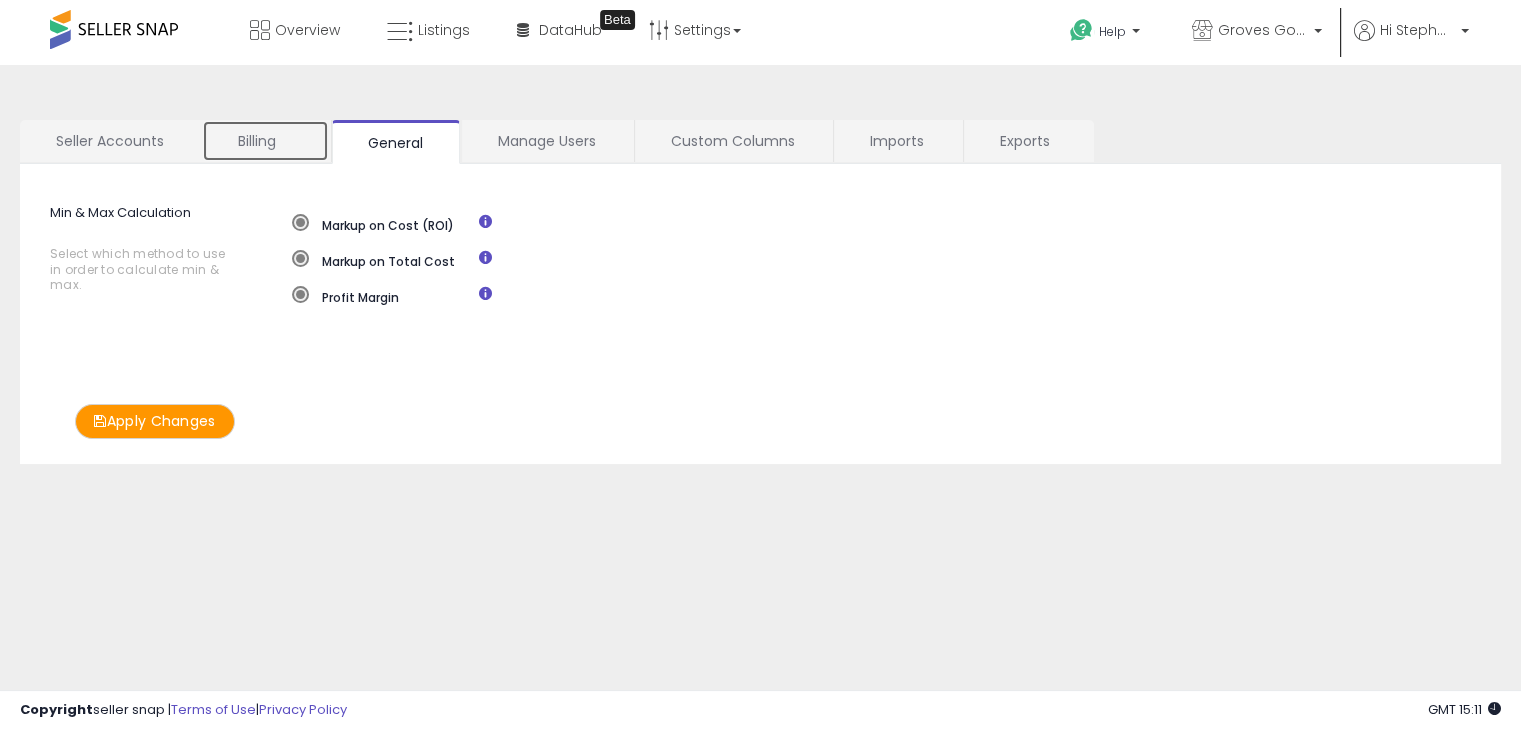 click on "Billing" at bounding box center [265, 141] 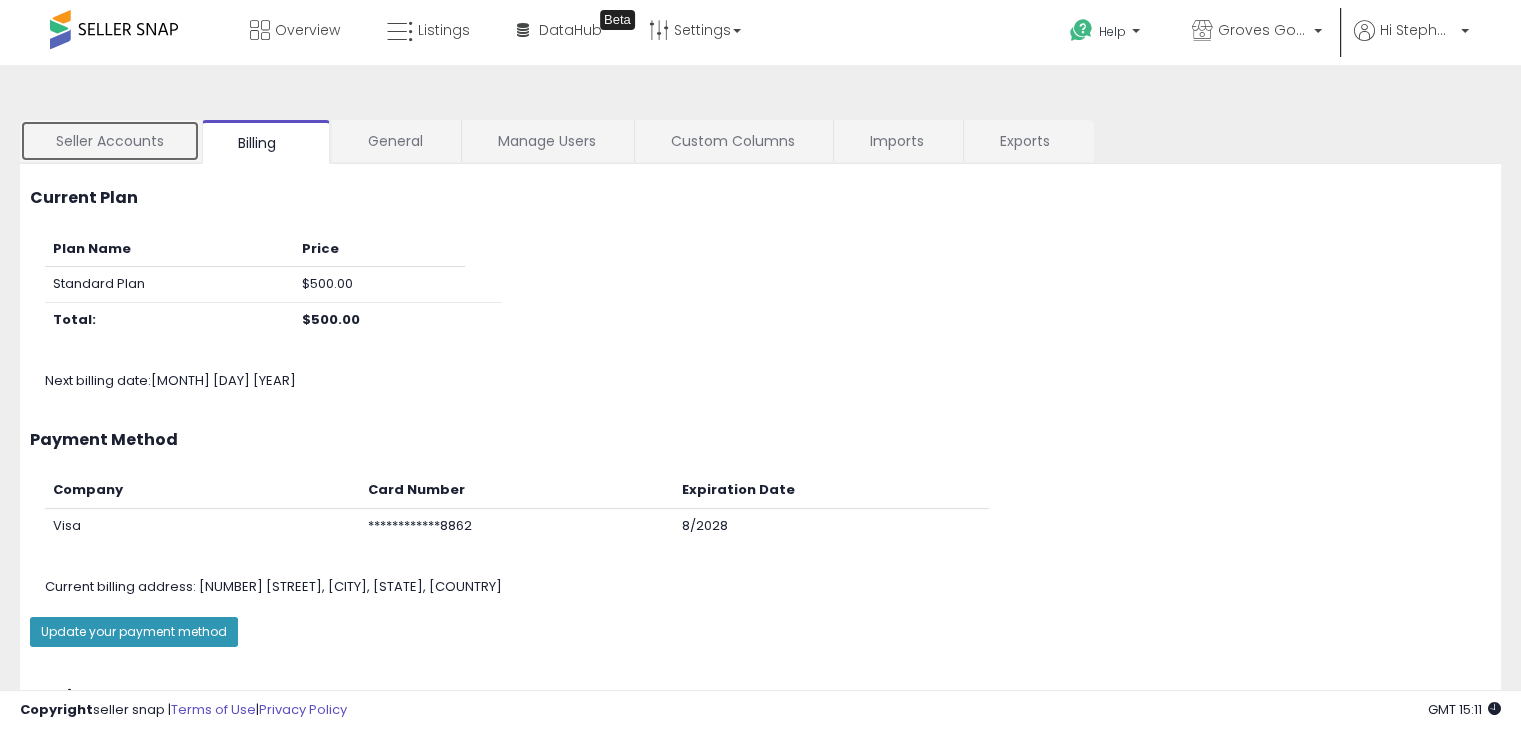 click on "Seller Accounts" at bounding box center [110, 141] 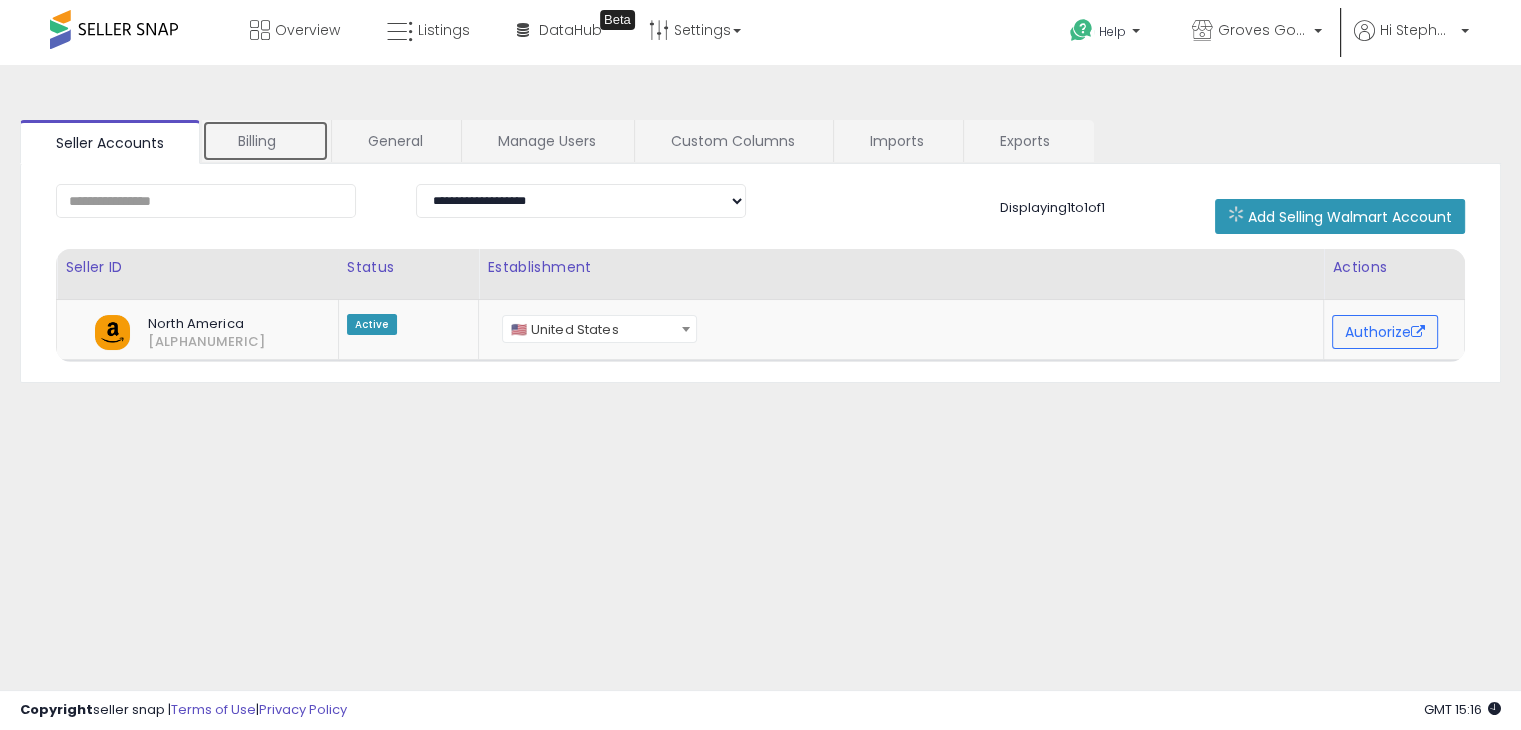 click on "Billing" at bounding box center [265, 141] 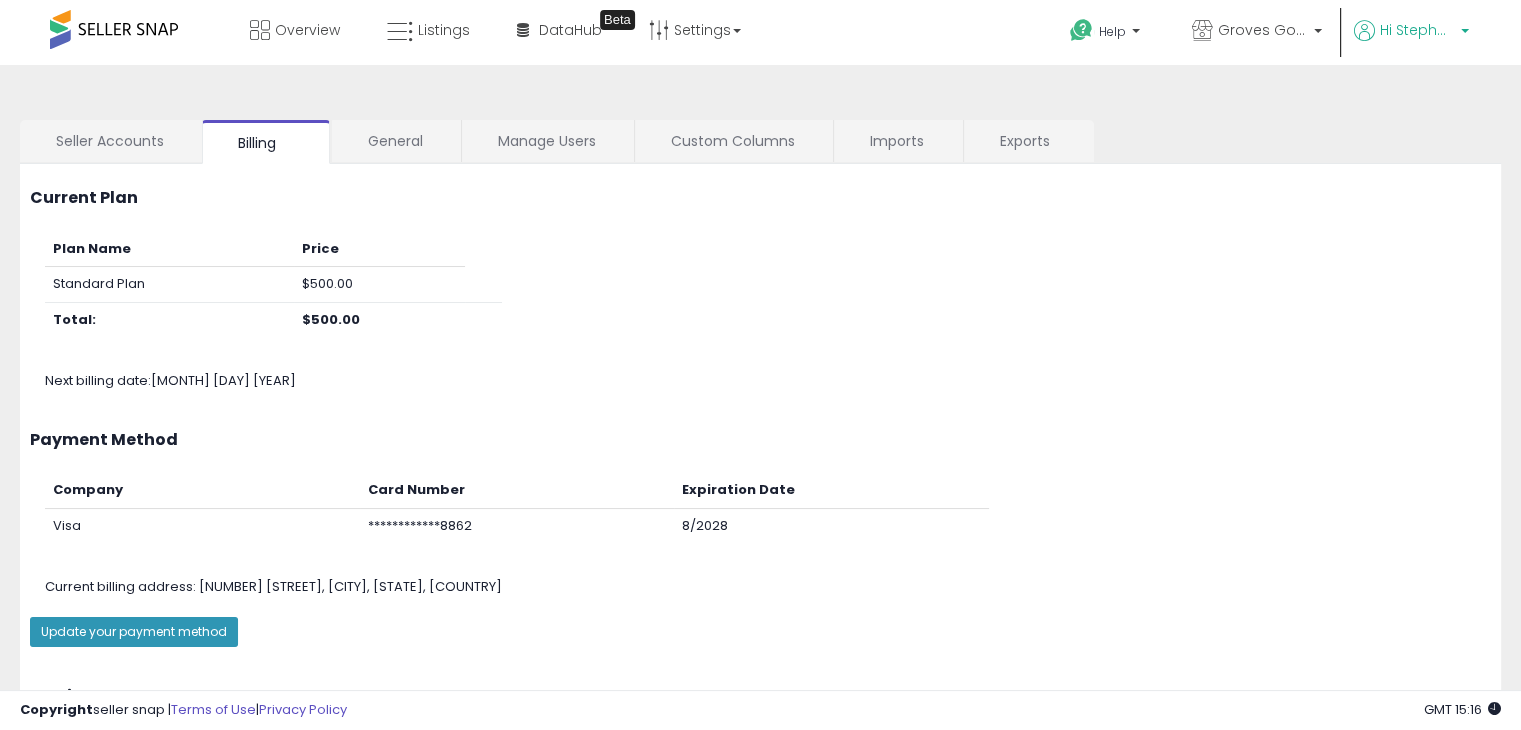 click on "Hi Stephanie" at bounding box center (1417, 30) 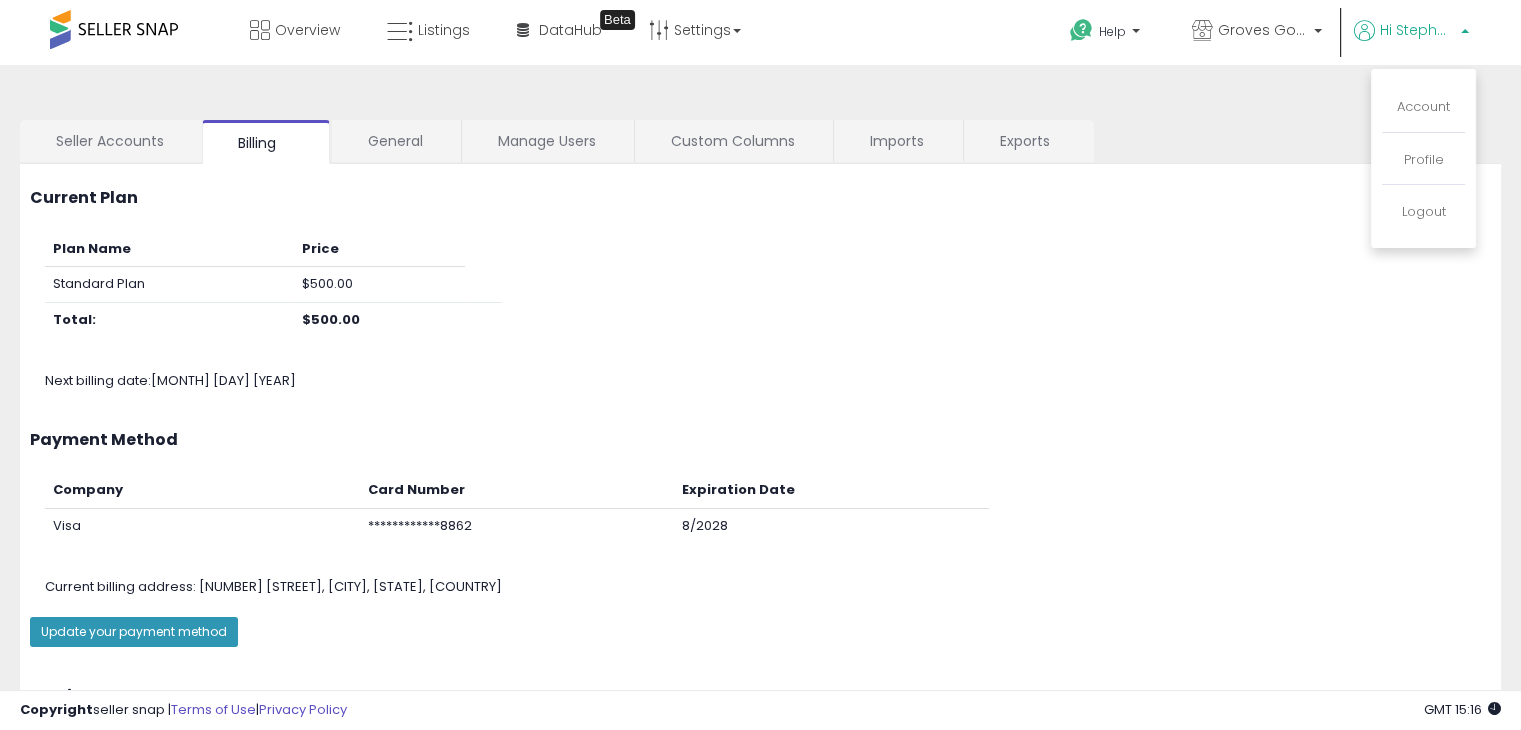 click on "Seller Accounts
Billing
General
Manage Users
Custom Columns
Imports
Exports" at bounding box center (760, 142) 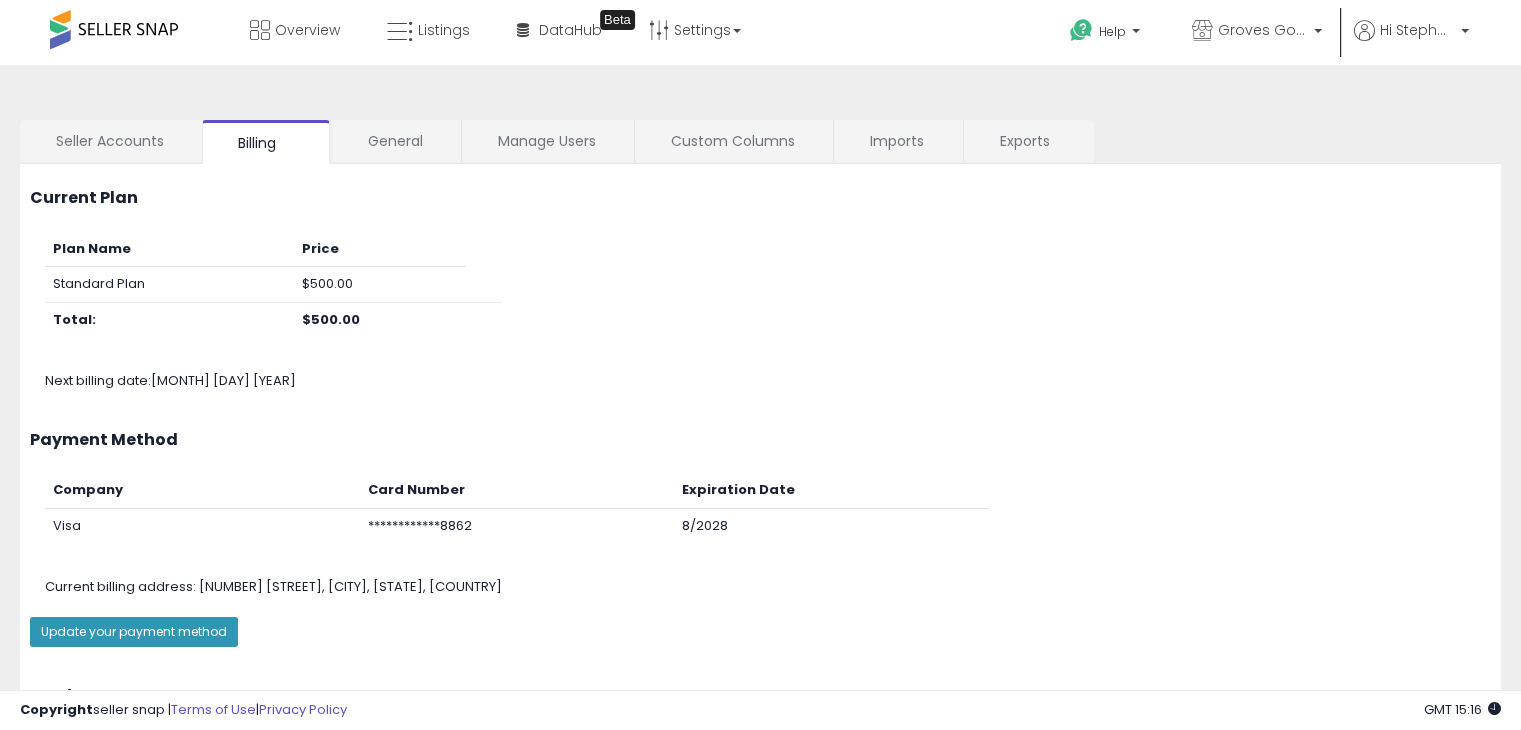 click at bounding box center [114, 29] 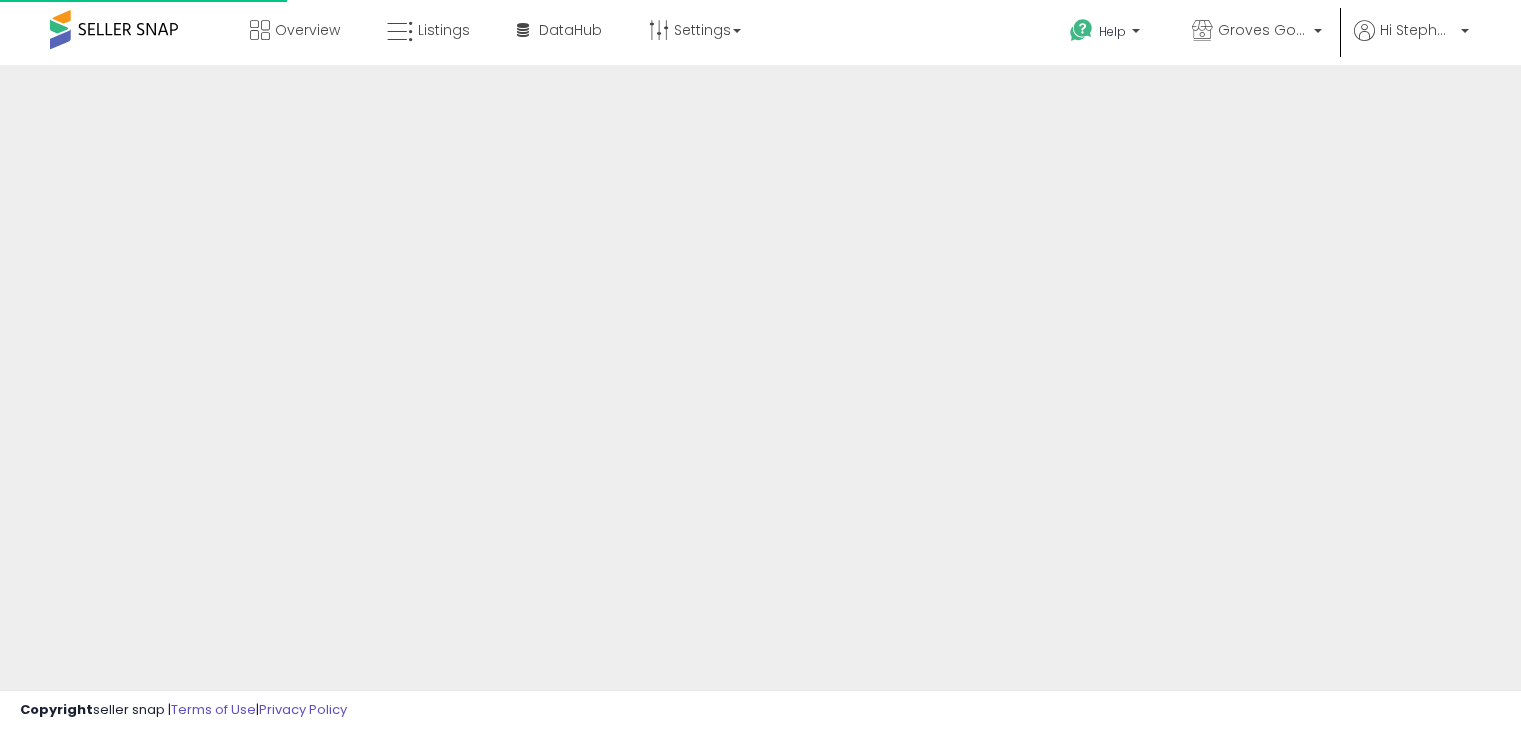 scroll, scrollTop: 0, scrollLeft: 0, axis: both 